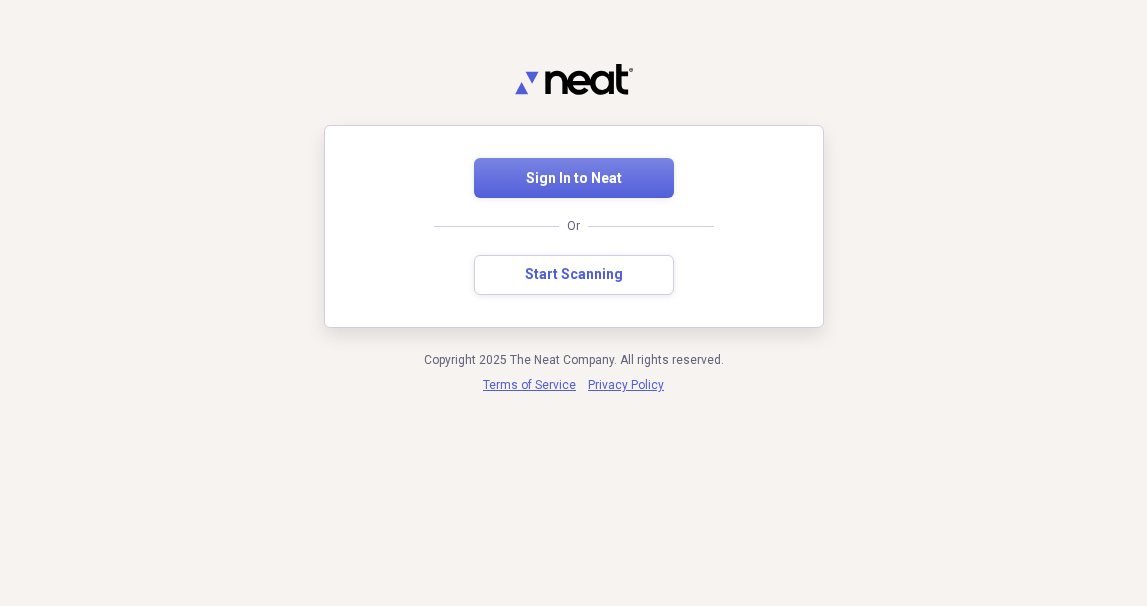 scroll, scrollTop: 0, scrollLeft: 0, axis: both 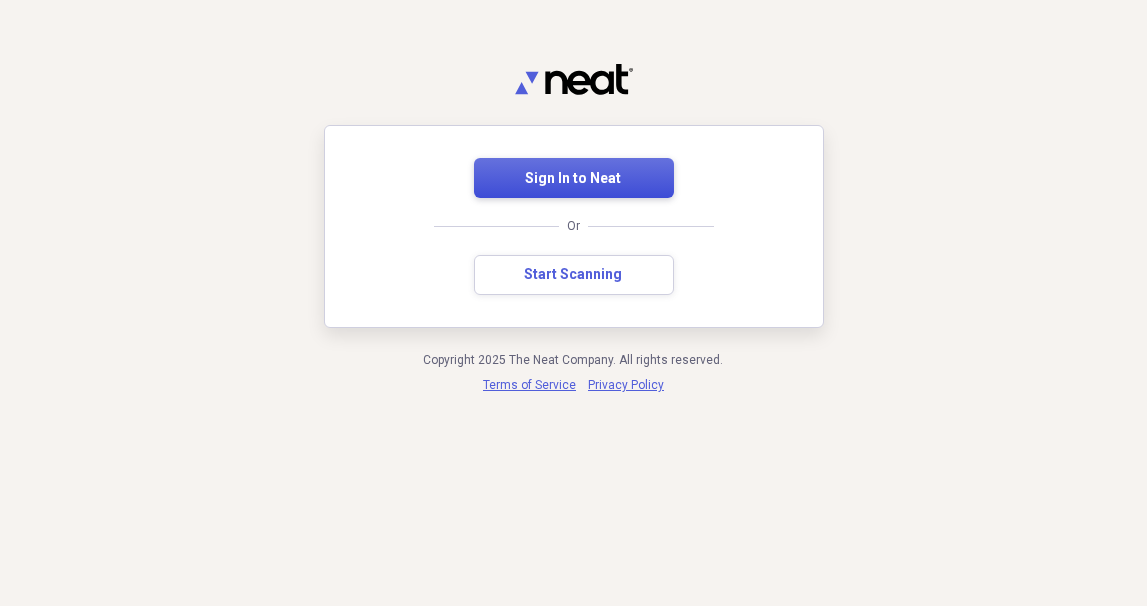 click on "Sign In to Neat" at bounding box center (574, 179) 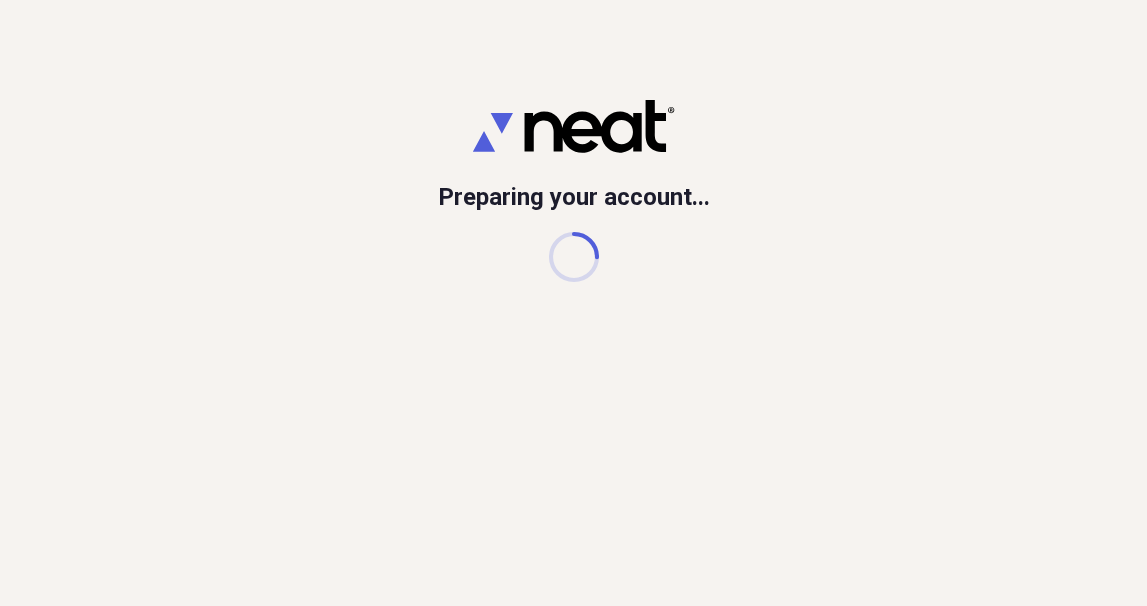 scroll, scrollTop: 0, scrollLeft: 0, axis: both 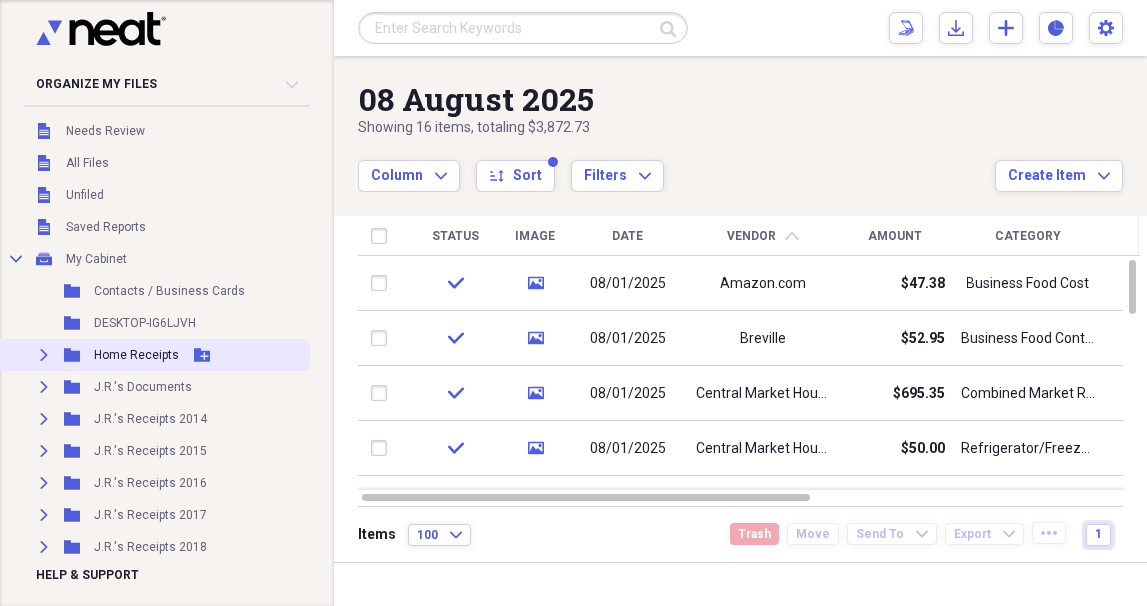 click on "Expand" 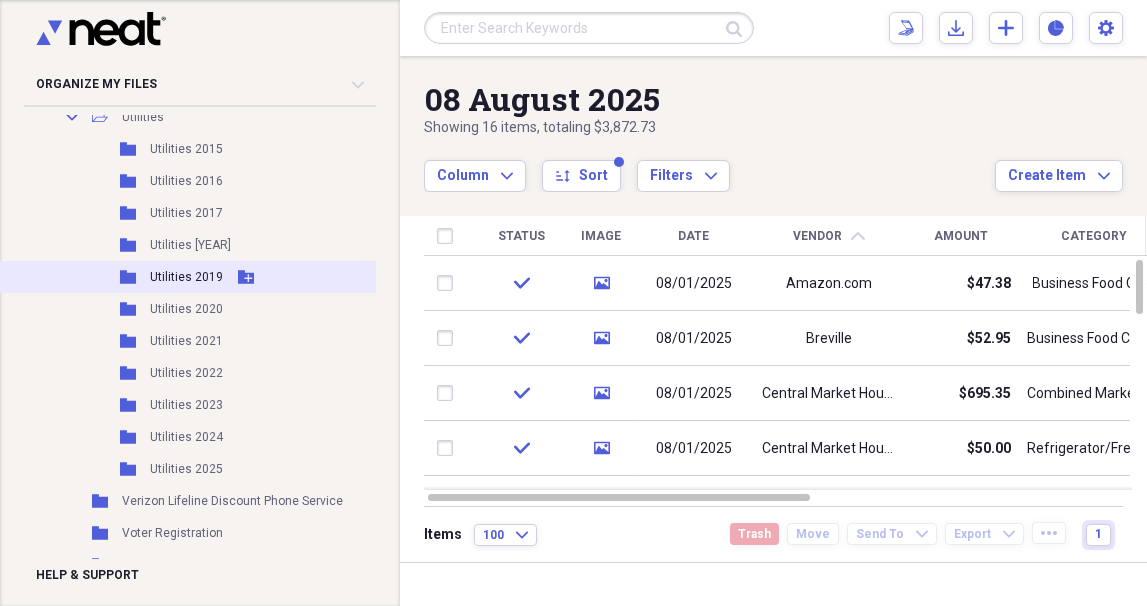 scroll, scrollTop: 3300, scrollLeft: 0, axis: vertical 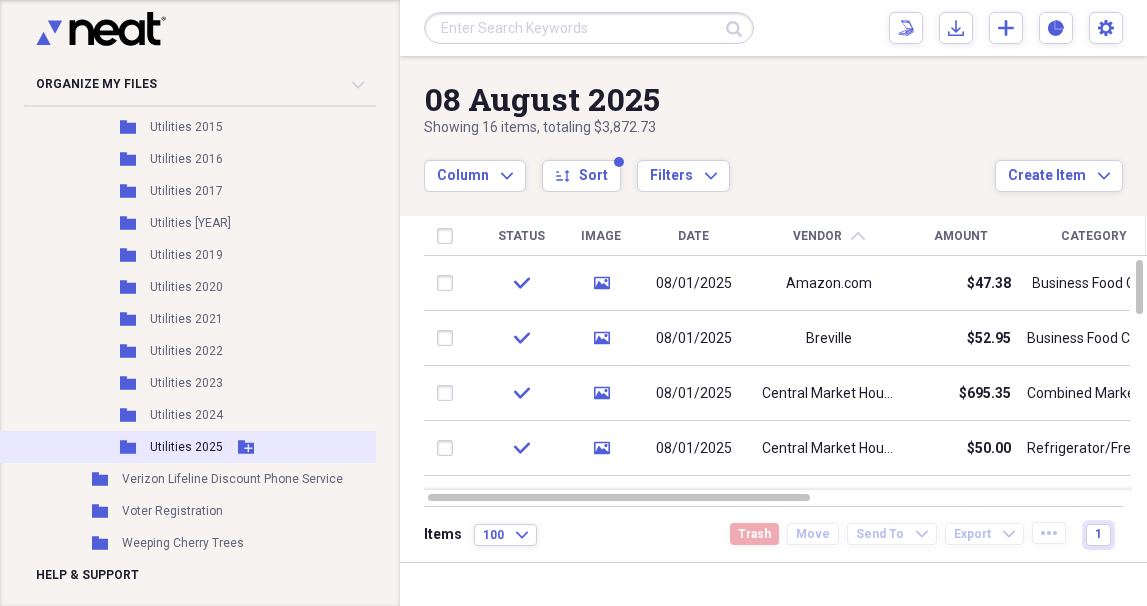 click on "Utilities 2025" at bounding box center (186, 447) 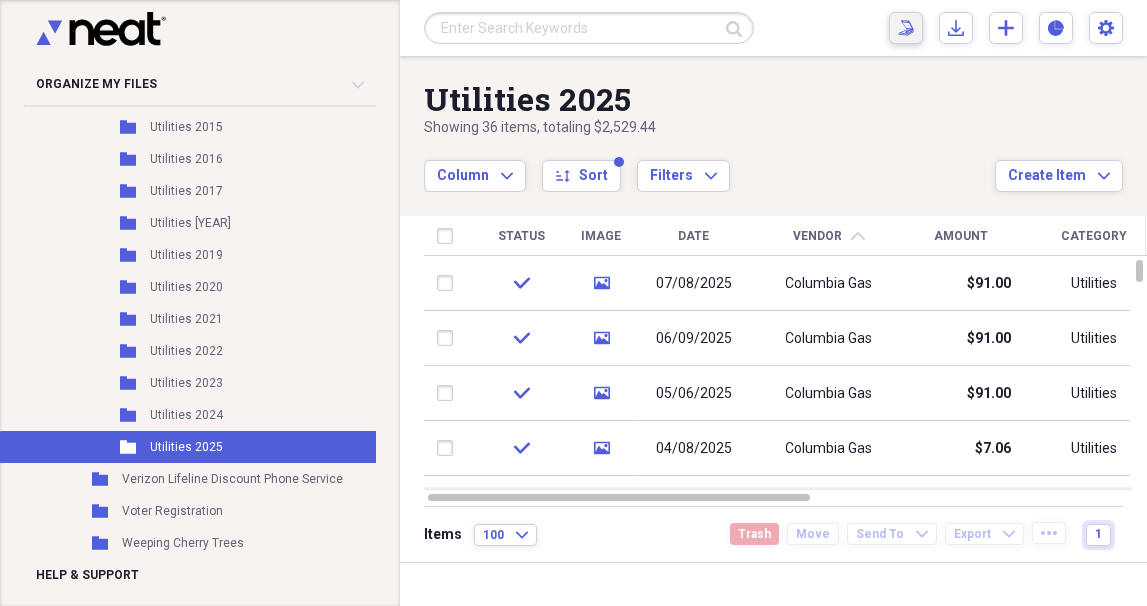 click on "Scan" 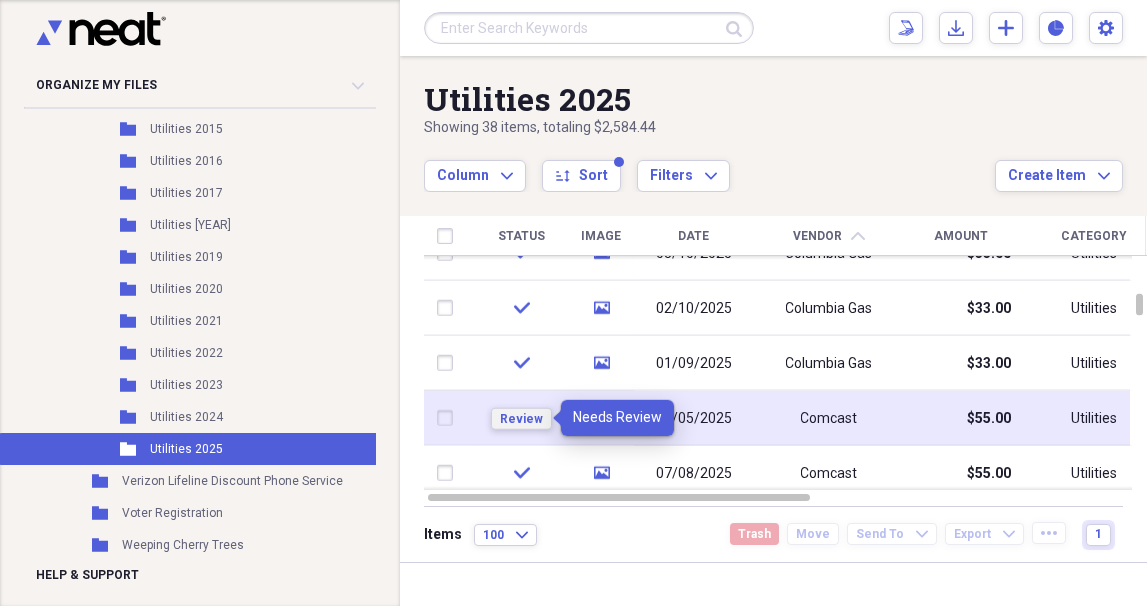 click on "Review" at bounding box center (521, 419) 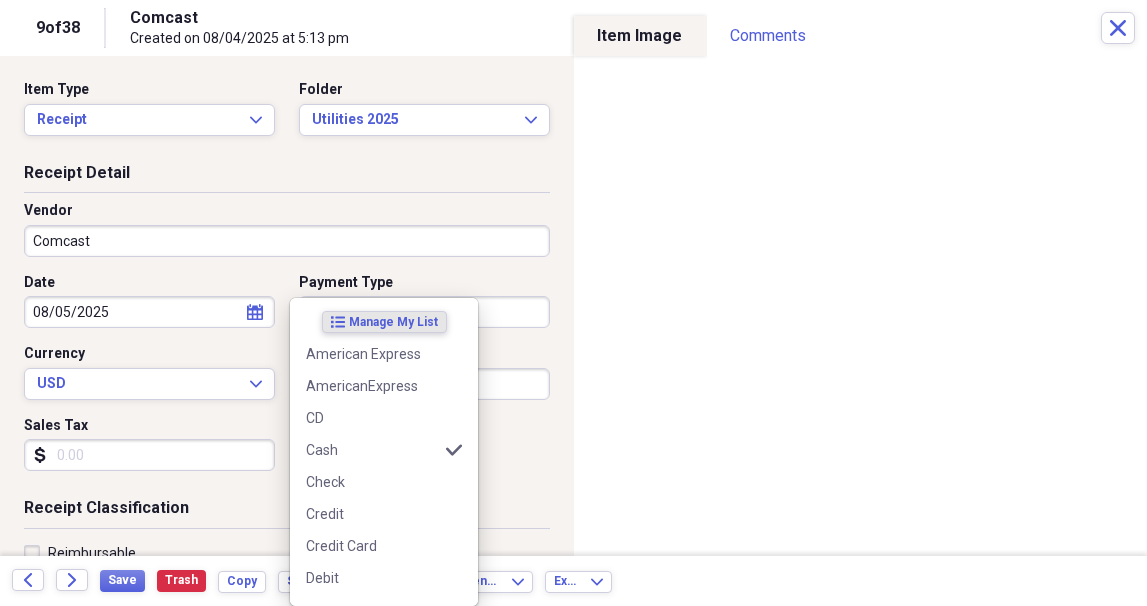 click on "Organize My Files 1 Collapse Unfiled Needs Review 1 Unfiled All Files Unfiled Unfiled Unfiled Saved Reports Collapse My Cabinet My Cabinet Add Folder Folder Contacts / Business Cards Add Folder Folder DESKTOP-IG6LJVH Add Folder Collapse Open Folder Home Receipts Add Folder Folder 2015 [BRAND] [MODEL] Add Folder Folder [BRAND] [MODEL] Add Folder Folder [BRAND] [MODEL] Add Folder Folder Arlo Go + Pro Add Folder Folder Arris Cable Modem Add Folder Folder Bell's Palsy Add Folder Folder Blue Spruce Trees Add Folder Folder Charity Donations Add Folder Expand Folder Credit Card Receipts Add Folder Folder Deed for [NUMBER] [STREET]. Add Folder Folder Deer Creek Electric Add Folder Folder Delta Dental Add Folder Folder Disability Determinations Add Folder Folder Discover Bank Add Folder Folder Dollar Energy Fund PCAP Add Folder Folder Easy Appliance Parts Add Folder Folder Epson ET4850 Printer Add Folder Folder Erie Auto Insurance Add Folder Folder Add Folder 1" at bounding box center (573, 303) 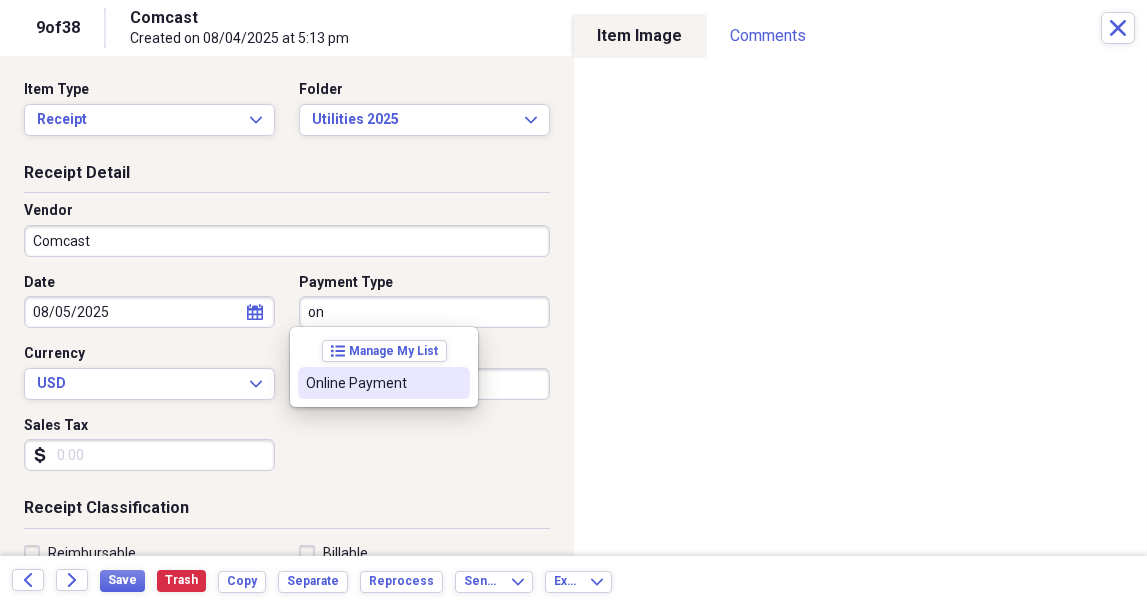 click on "Online Payment" at bounding box center [372, 383] 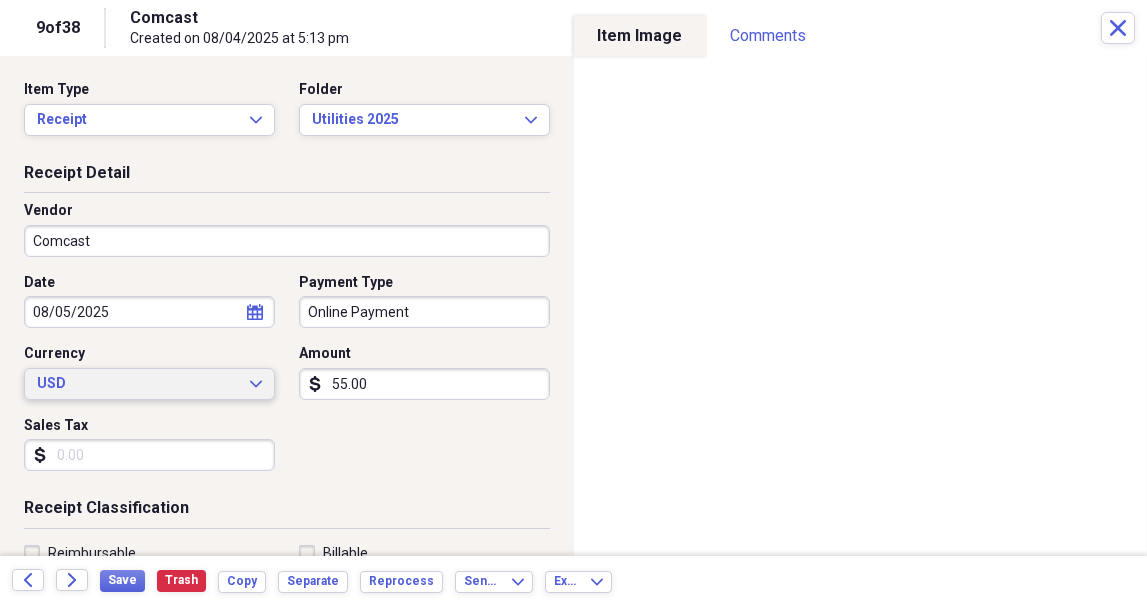 type 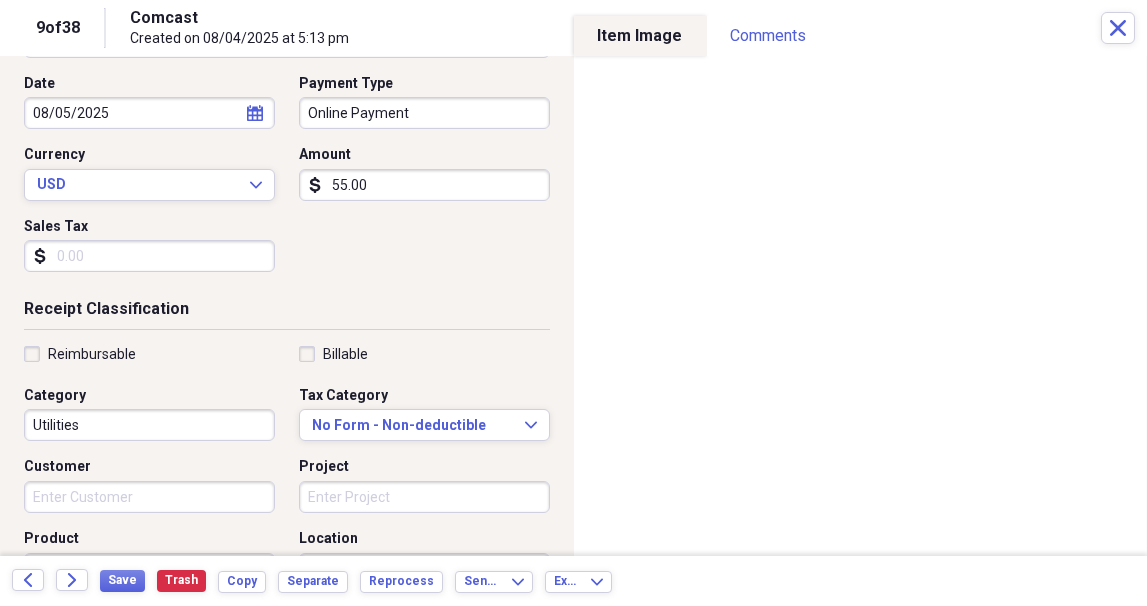 scroll, scrollTop: 300, scrollLeft: 0, axis: vertical 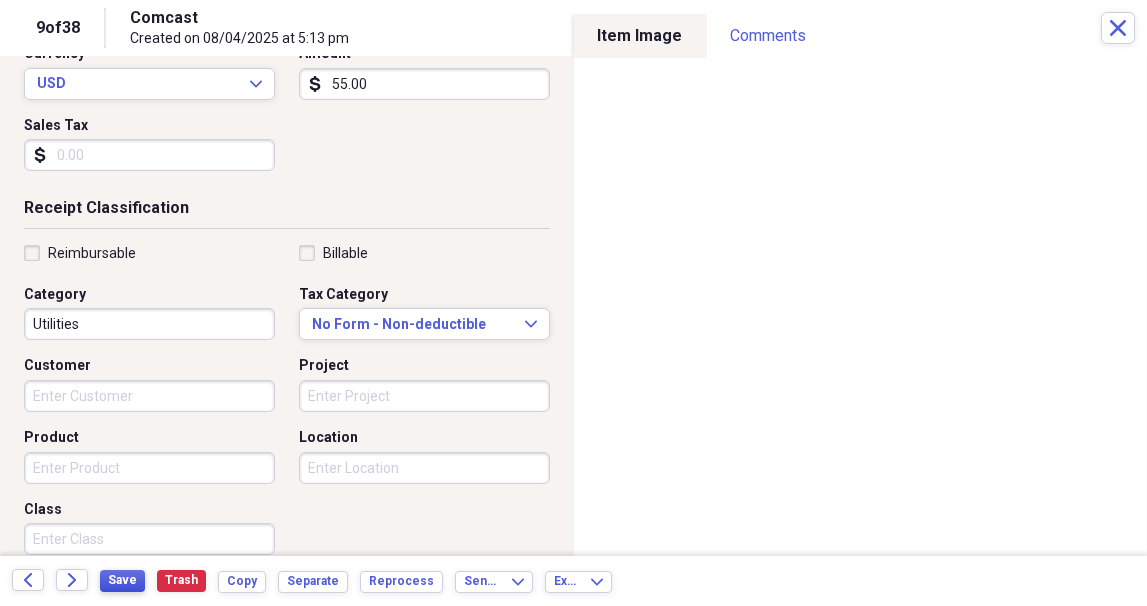 click on "Save" at bounding box center (122, 580) 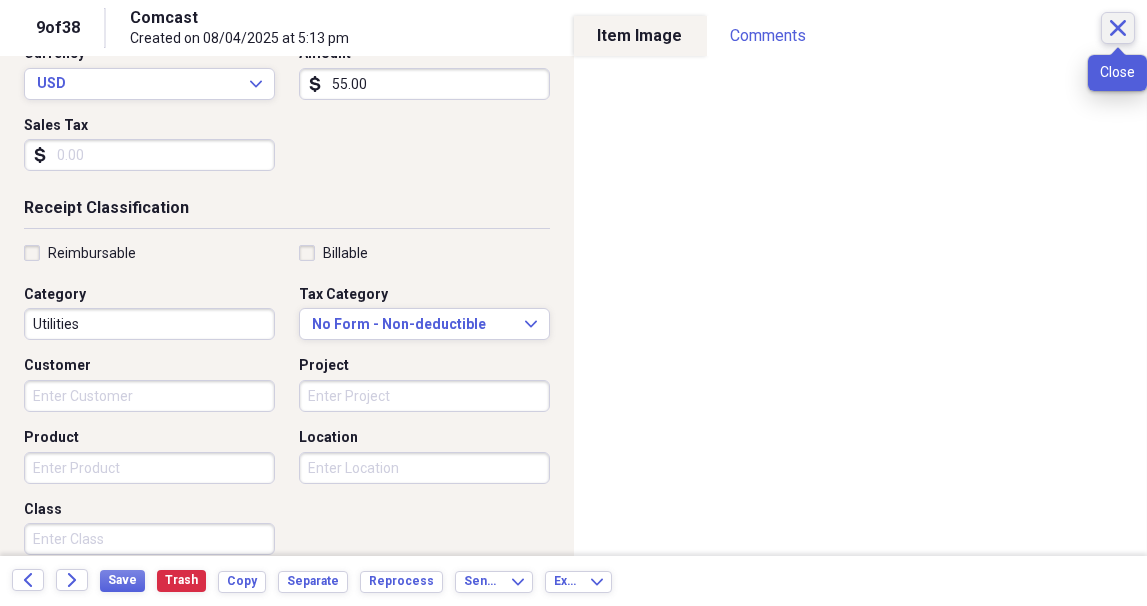 click on "Close" 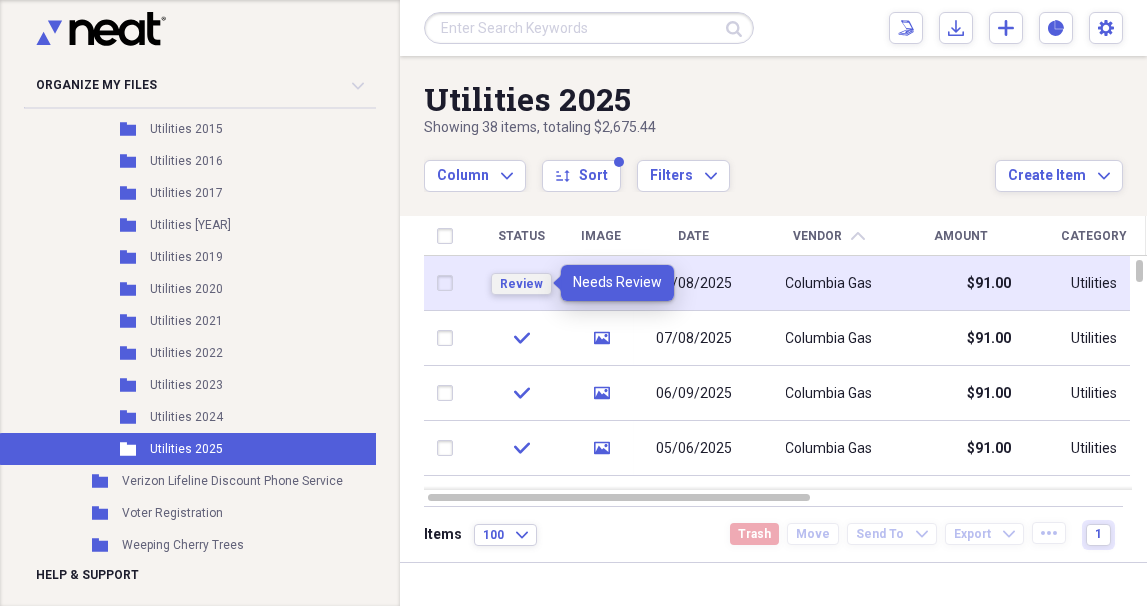 click on "Review" at bounding box center (521, 284) 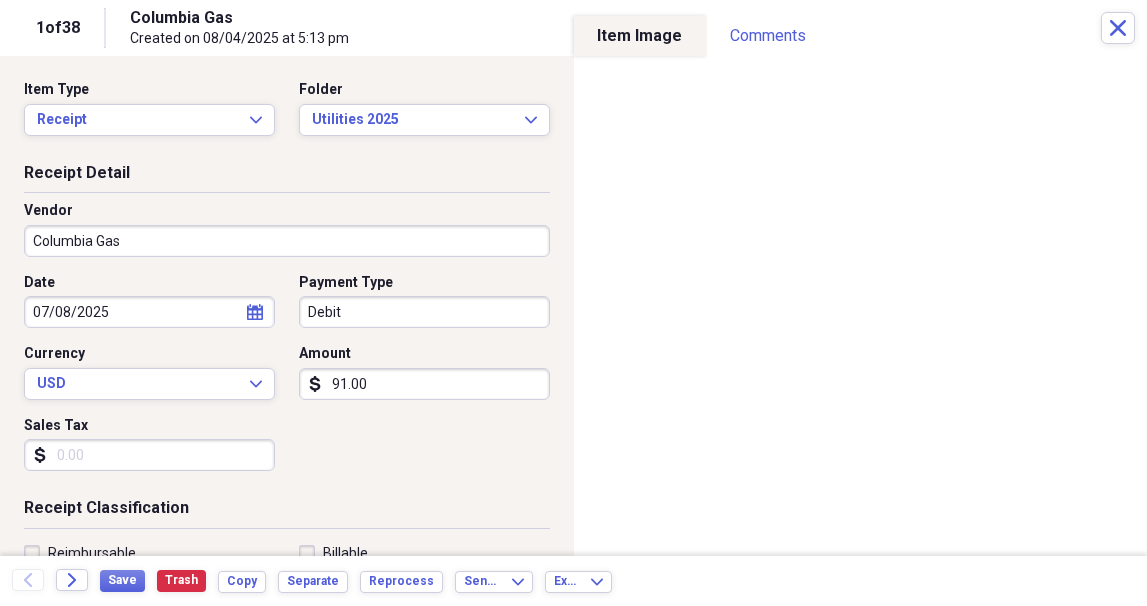 click on "calendar" 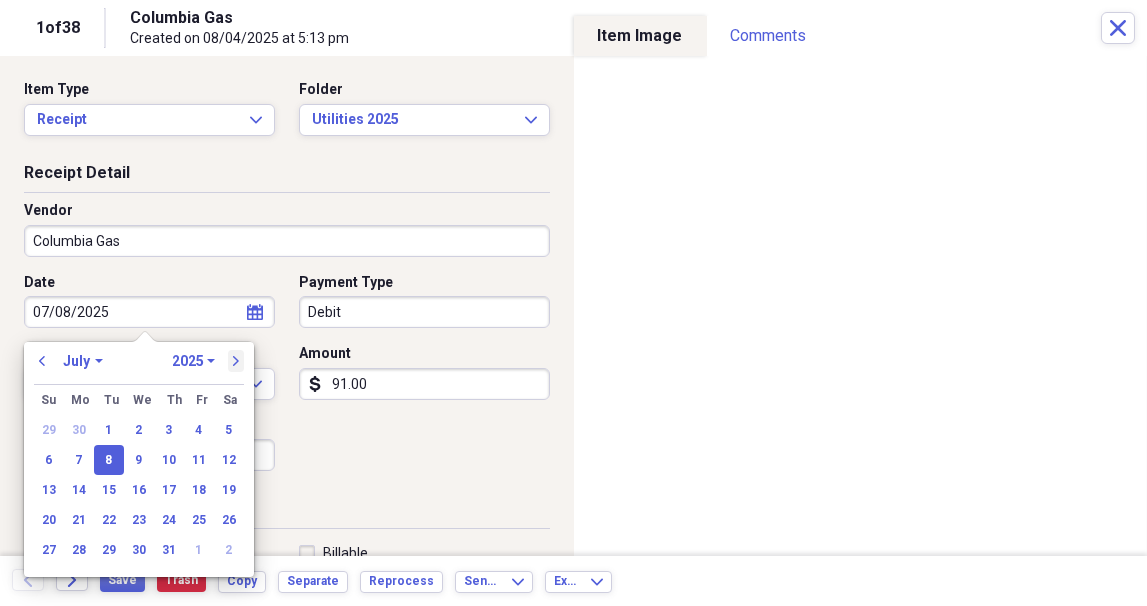click on "next" at bounding box center [236, 361] 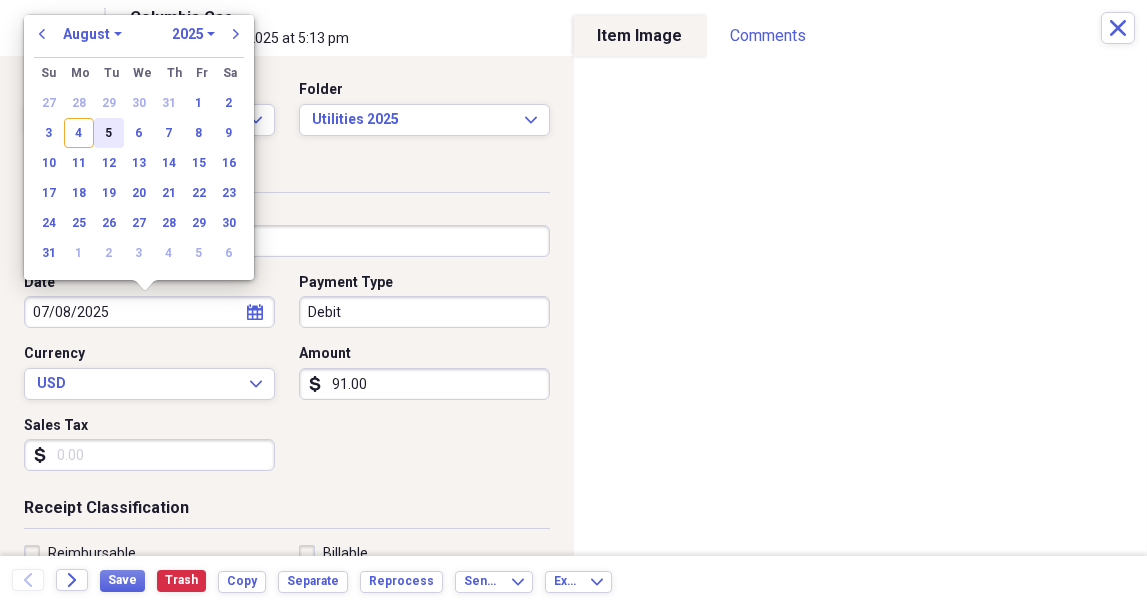 click on "5" at bounding box center [109, 133] 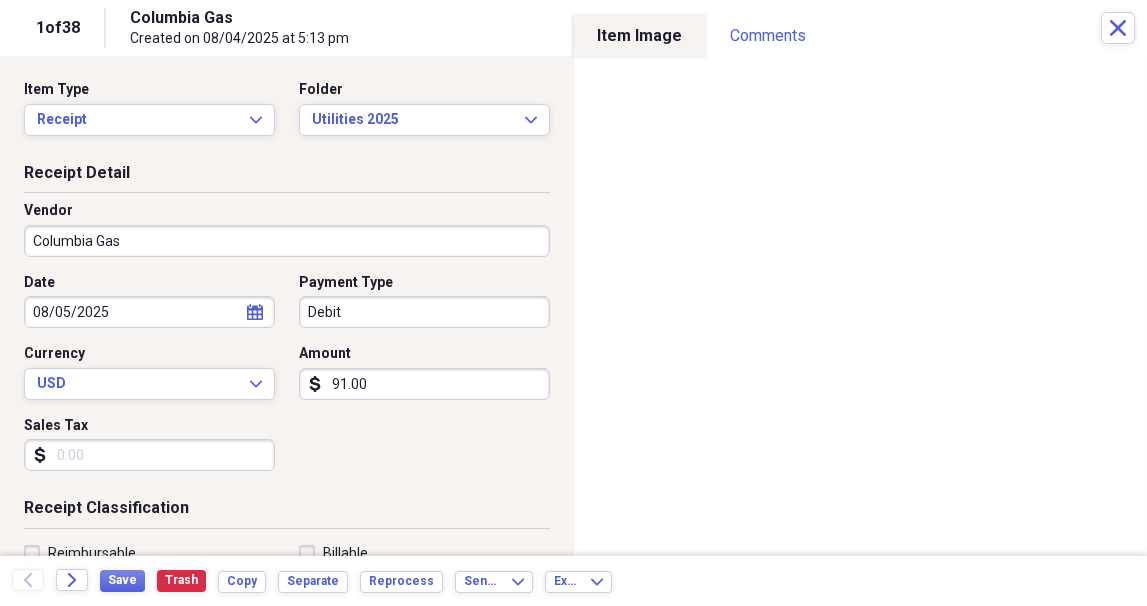 click on "Organize My Files Collapse Unfiled Needs Review Unfiled All Files Unfiled Unfiled Unfiled Saved Reports Collapse My Cabinet My Cabinet Add Folder Folder Contacts / Business Cards Add Folder Folder DESKTOP-IG6LJVH Add Folder Collapse Open Folder Home Receipts Add Folder Folder 2015 Mercedes GLA Add Folder Folder Ace Blacktop Add Folder Folder Apple Ipad 2018 Add Folder Folder Apple iPad Pro 12.9 Add Folder Folder Apple Watch Add Folder Folder Arlo Go + Pro Add Folder Folder Arris Cable Modem Add Folder Folder Bell's Palsy Add Folder Folder Blue Spruce Trees Add Folder Folder Charity Donations Add Folder Expand Folder Credit Card Receipts Add Folder Folder Deed for 489 Penn Blvd. Add Folder Folder Deer Creek Electric Add Folder Folder Delta Dental Add Folder Folder Disability Determinations Add Folder Folder Discover Bank Add Folder Folder Dollar Energy Fund PCAP Add Folder Folder Easy Appliance Parts Add Folder Folder Epson ET4850 Printer Add Folder Folder Erie Auto Insurance Add Folder Folder Add Folder Menus" at bounding box center [573, 303] 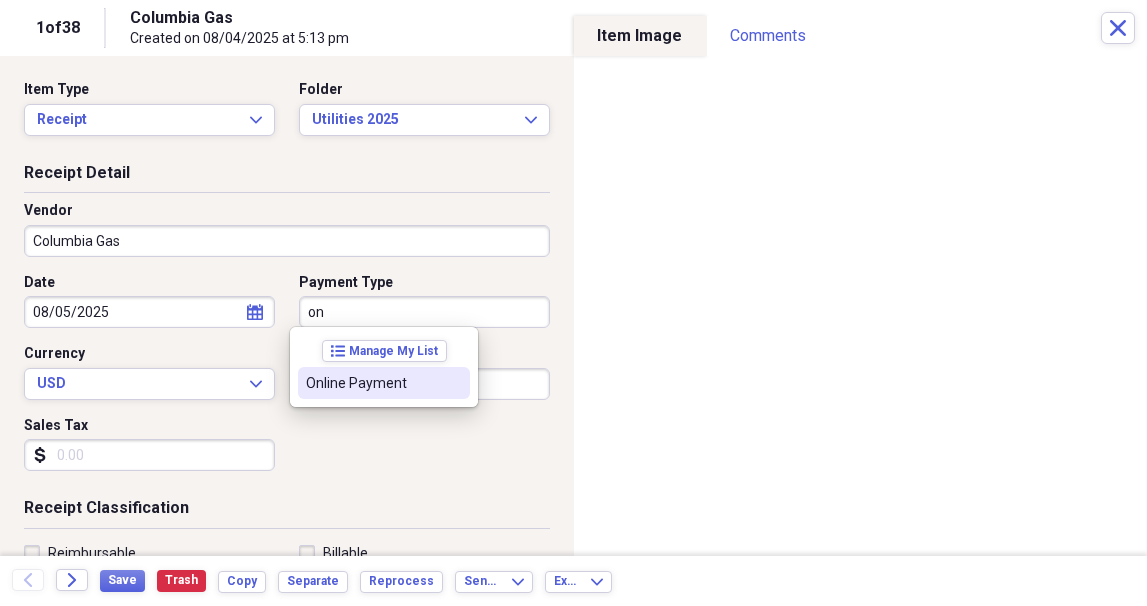 click on "Online Payment" at bounding box center (372, 383) 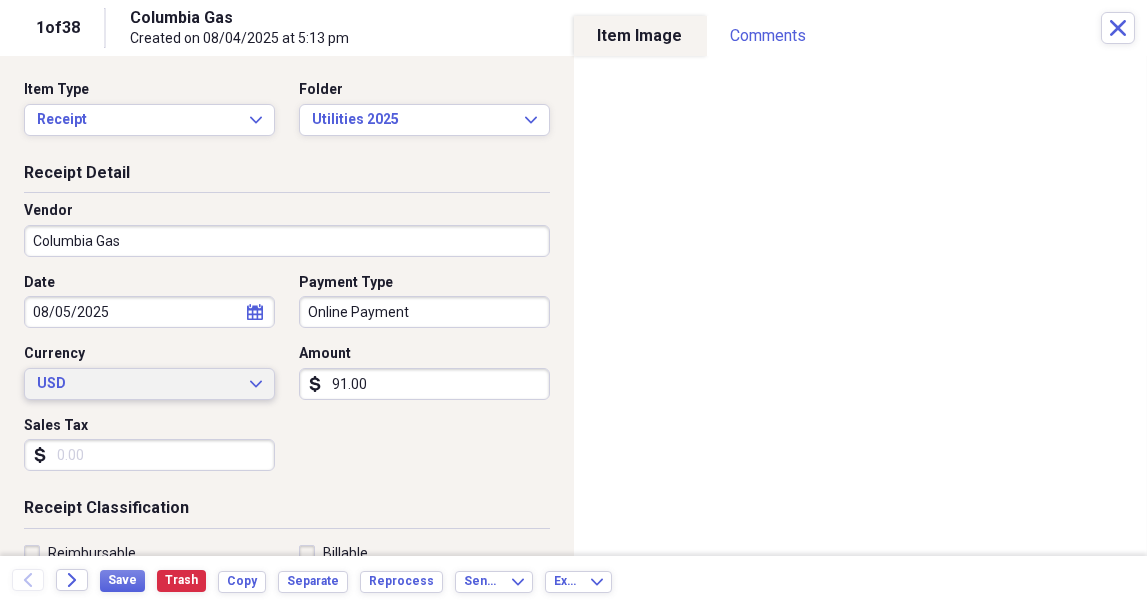 type 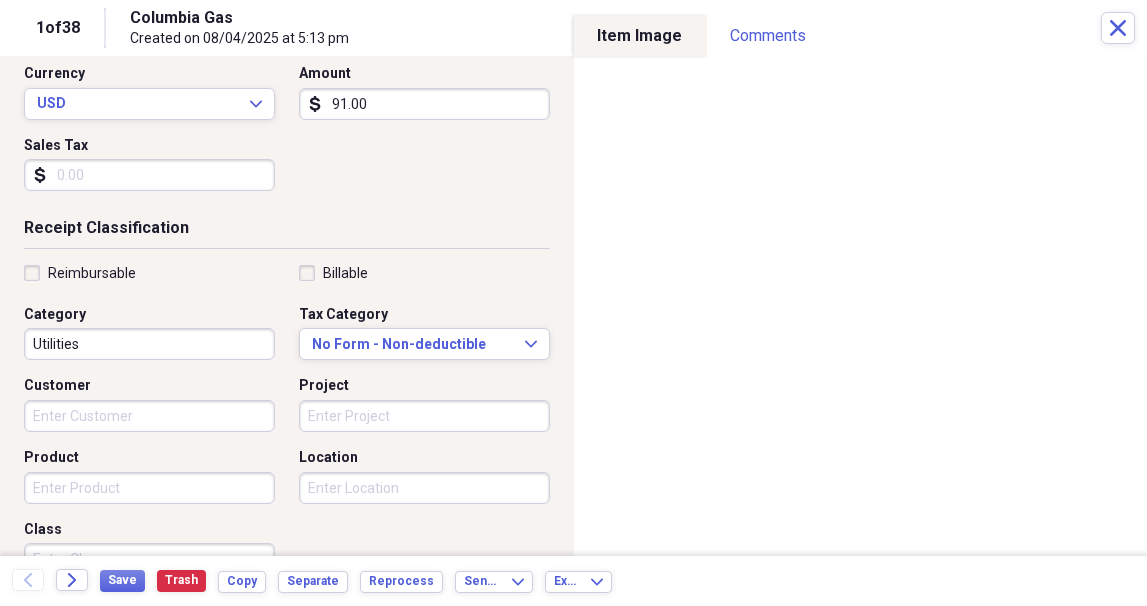 scroll, scrollTop: 399, scrollLeft: 0, axis: vertical 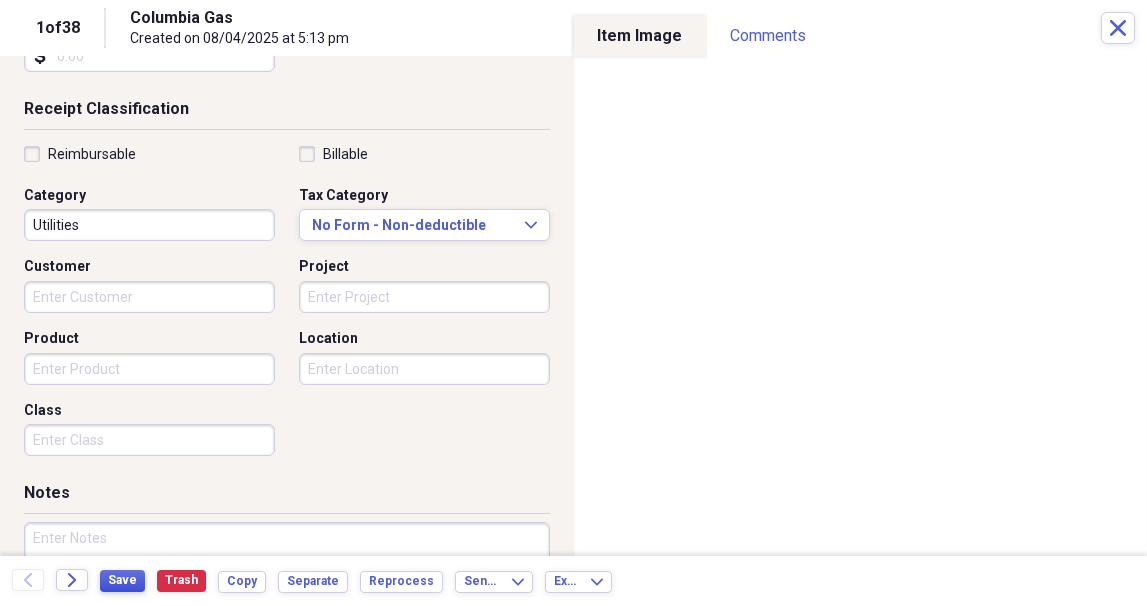 click on "Save" at bounding box center (122, 581) 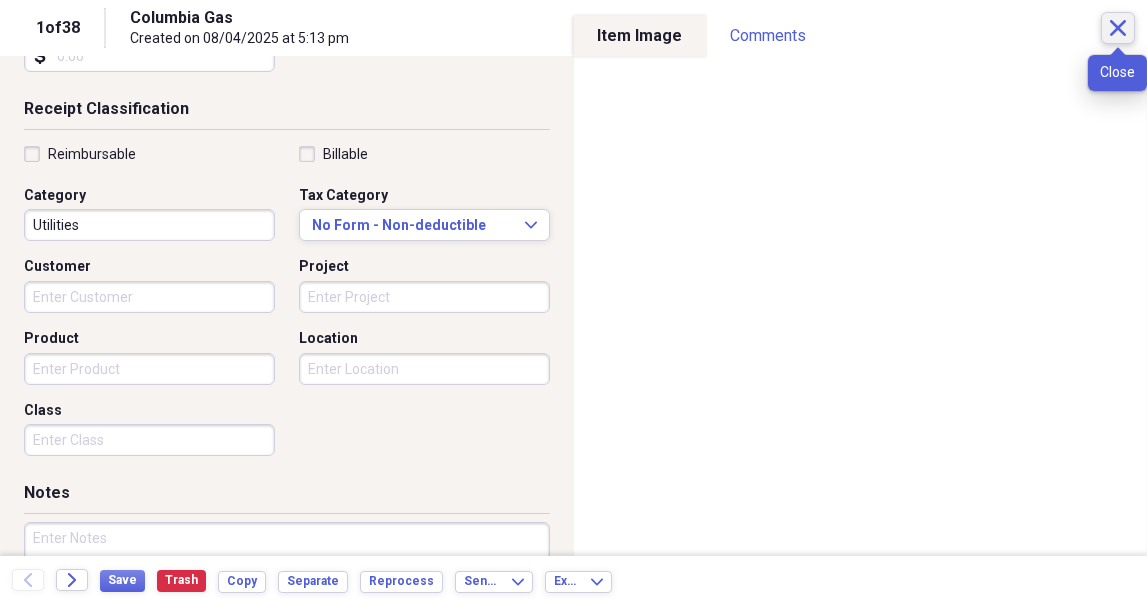 click on "Close" 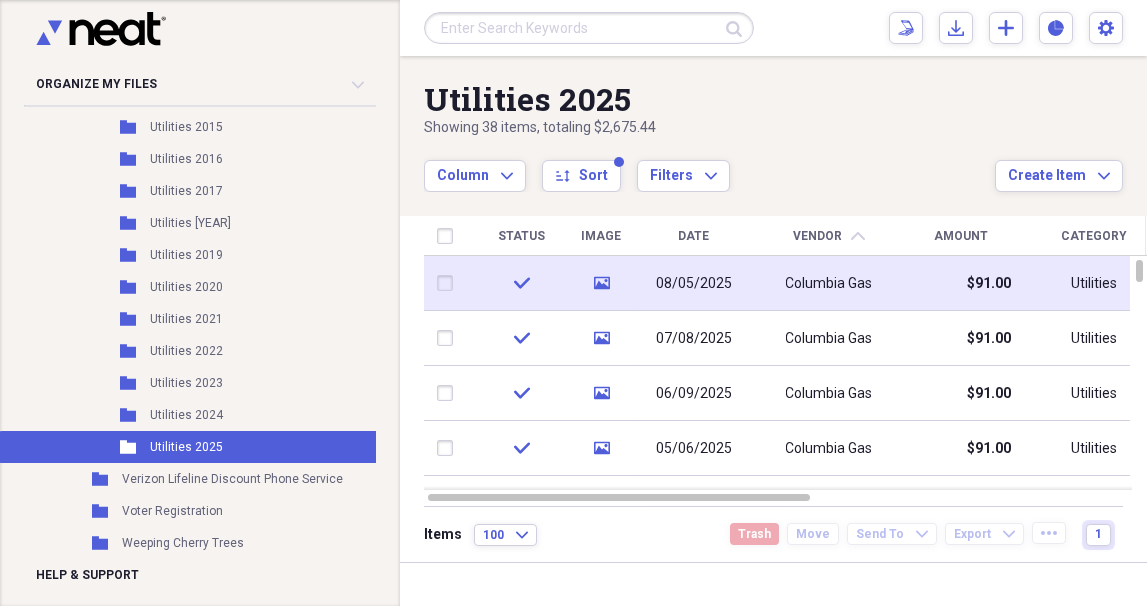 scroll, scrollTop: 3000, scrollLeft: 0, axis: vertical 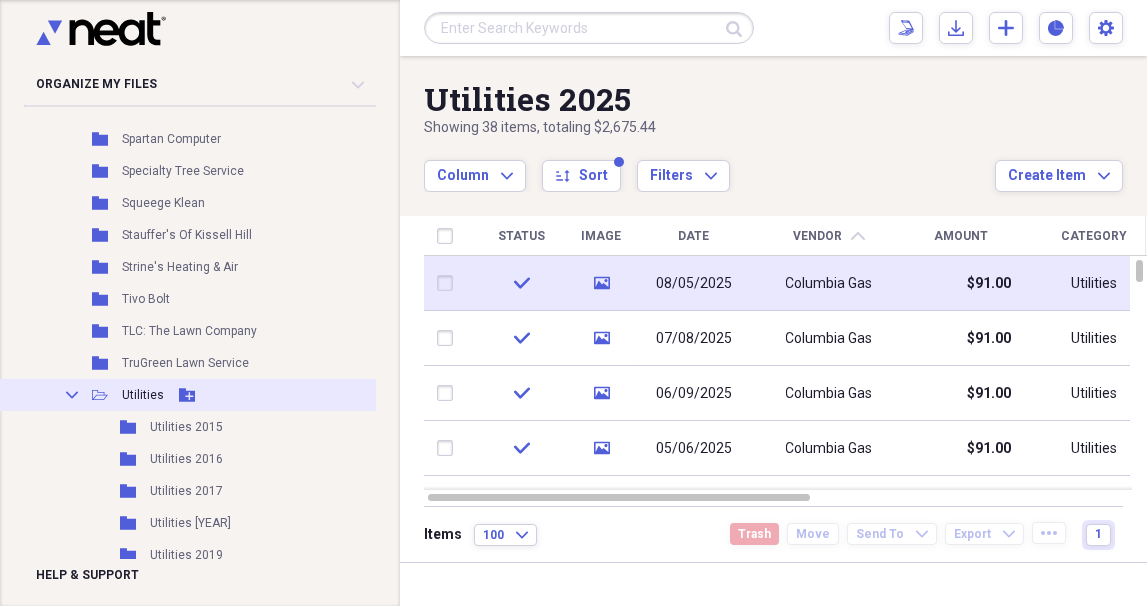 click on "Collapse" 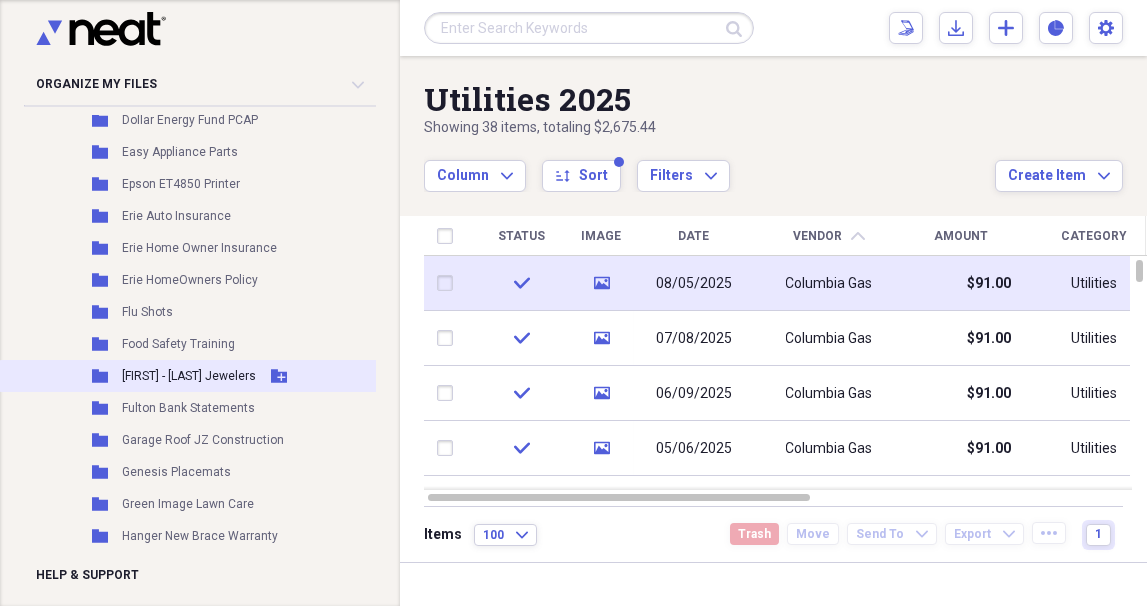 scroll, scrollTop: 799, scrollLeft: 0, axis: vertical 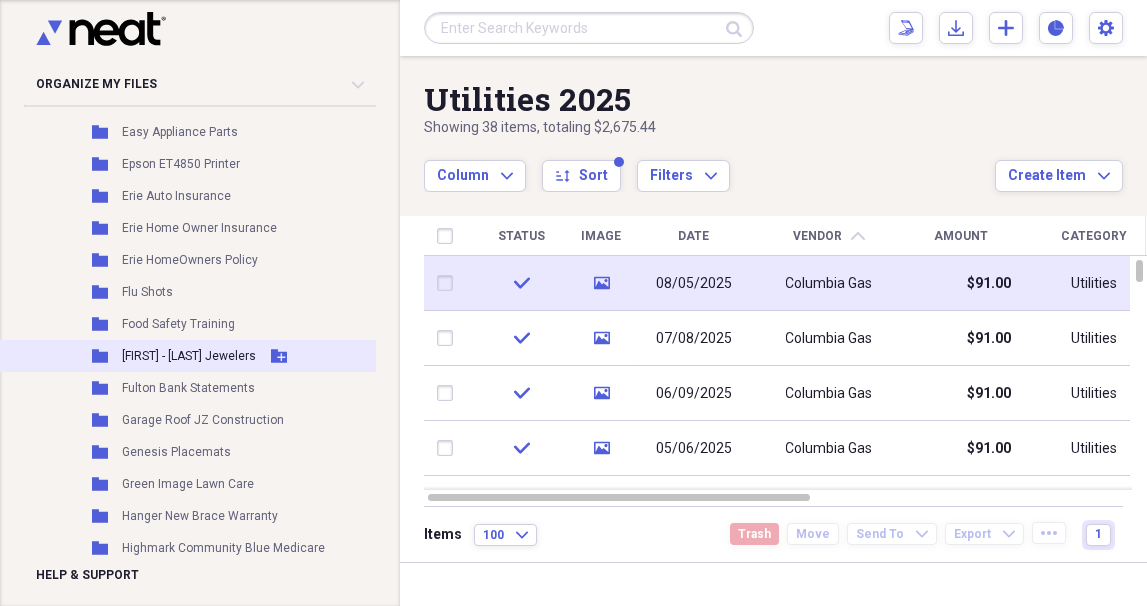 click on "[FIRST] - [LAST] Jewelers" at bounding box center (189, 356) 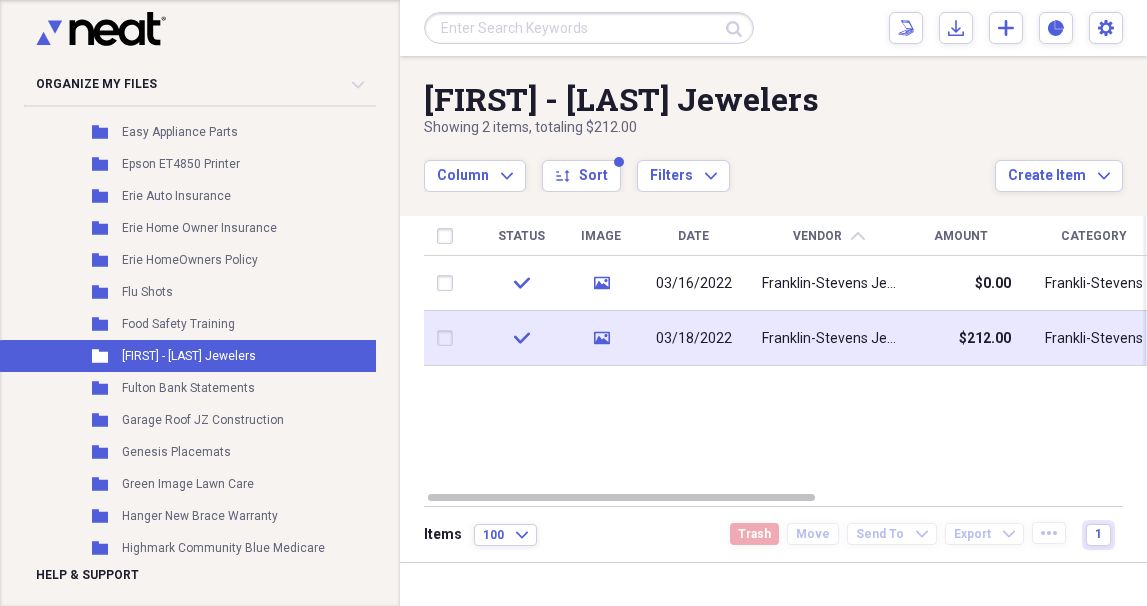 click on "Franklin-Stevens Jewelers" at bounding box center [829, 339] 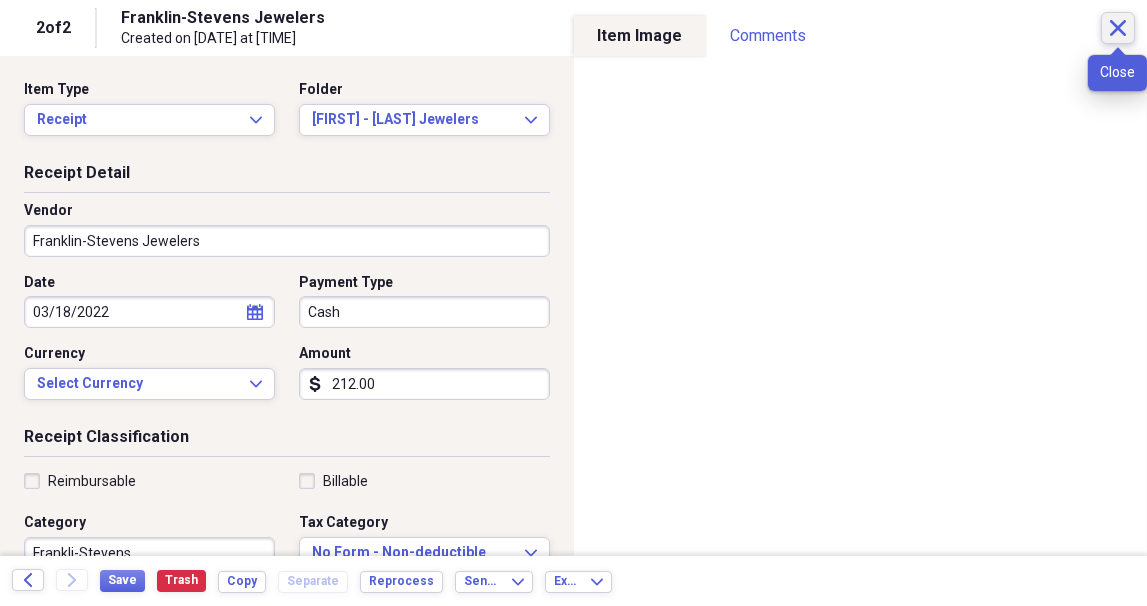 click on "Close" at bounding box center [1118, 28] 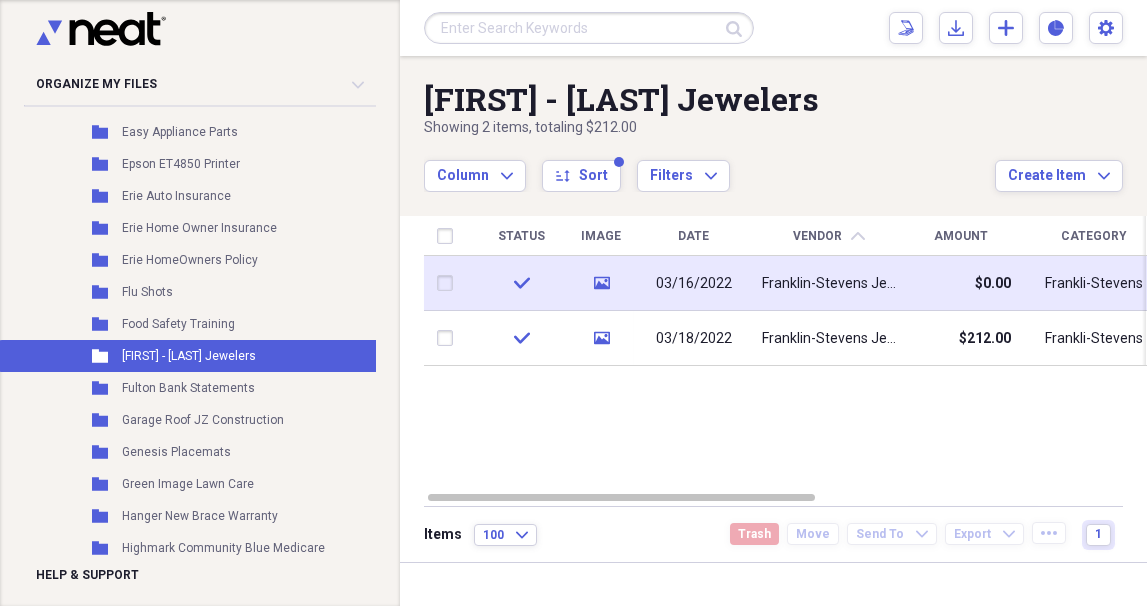 click on "Franklin-Stevens Jewelers" at bounding box center [829, 284] 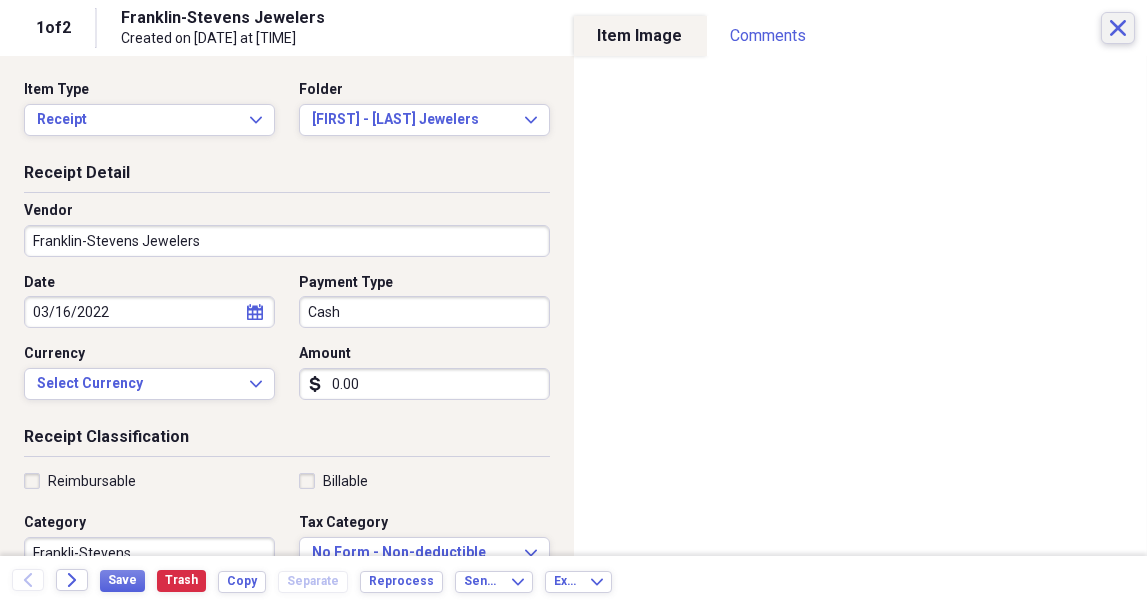 click on "1 of 2 [FIRST] - [LAST] Jewelers Created on [DATE] at [TIME] Close" at bounding box center [573, 28] 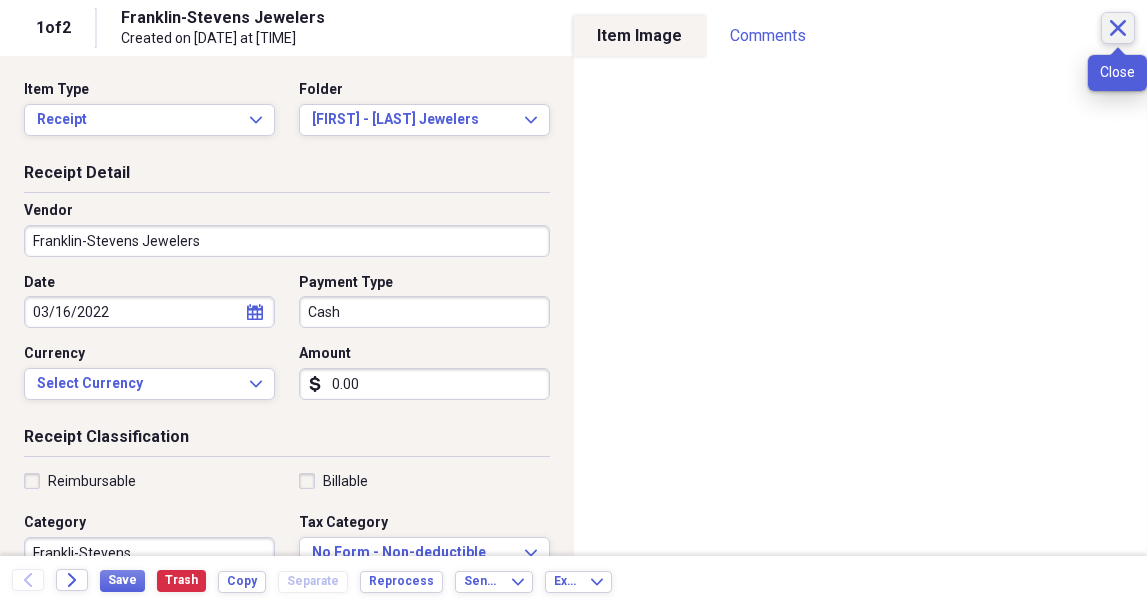 click on "Close" 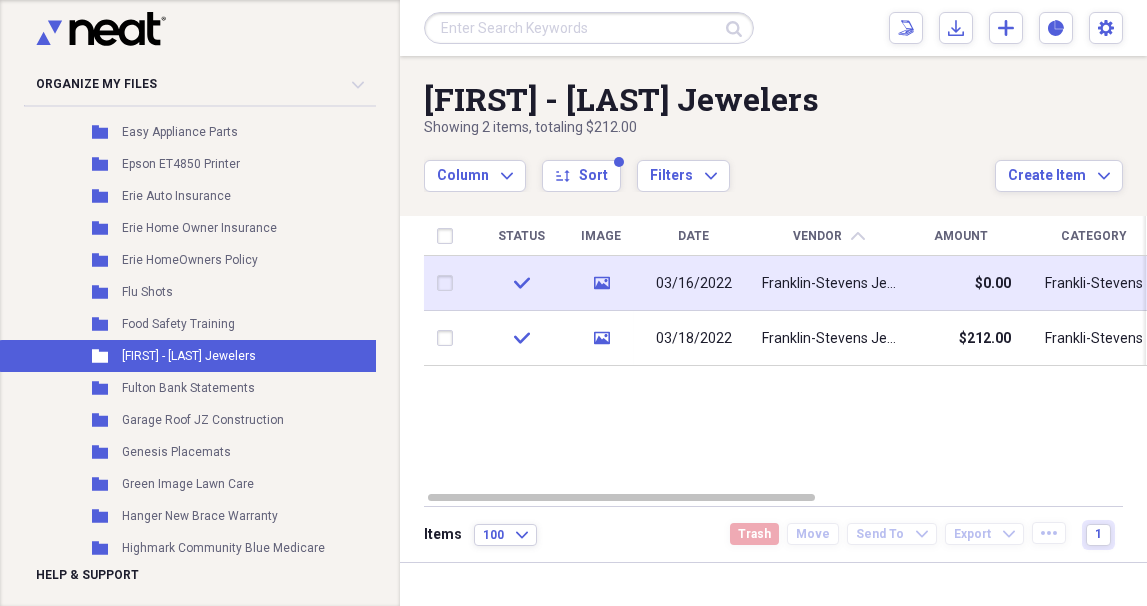 click on "Franklin-Stevens Jewelers" at bounding box center (829, 283) 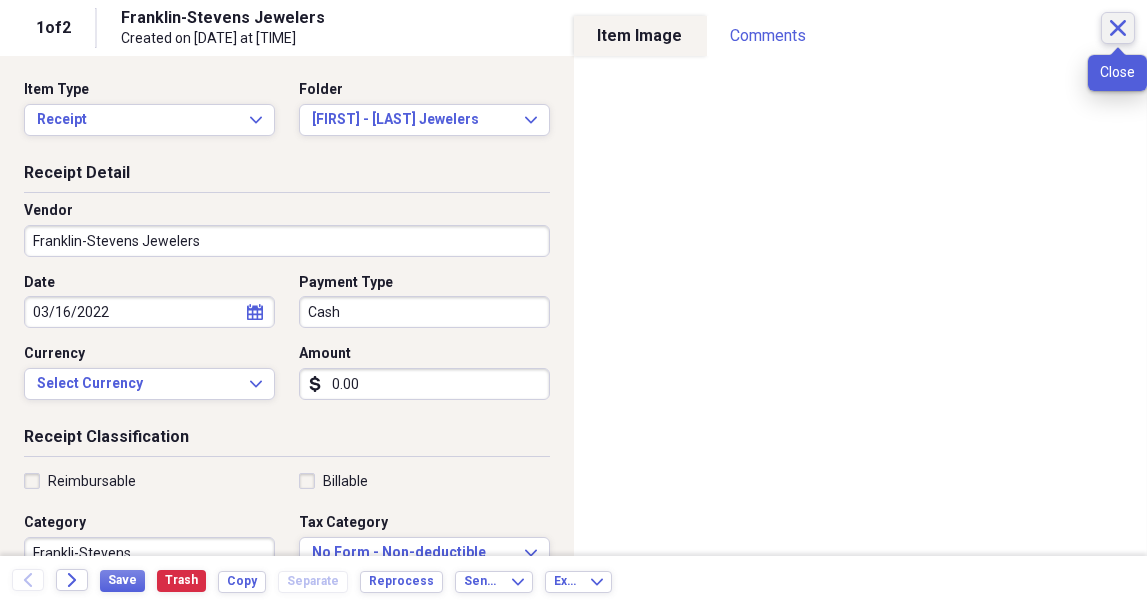 click on "Close" at bounding box center [1118, 28] 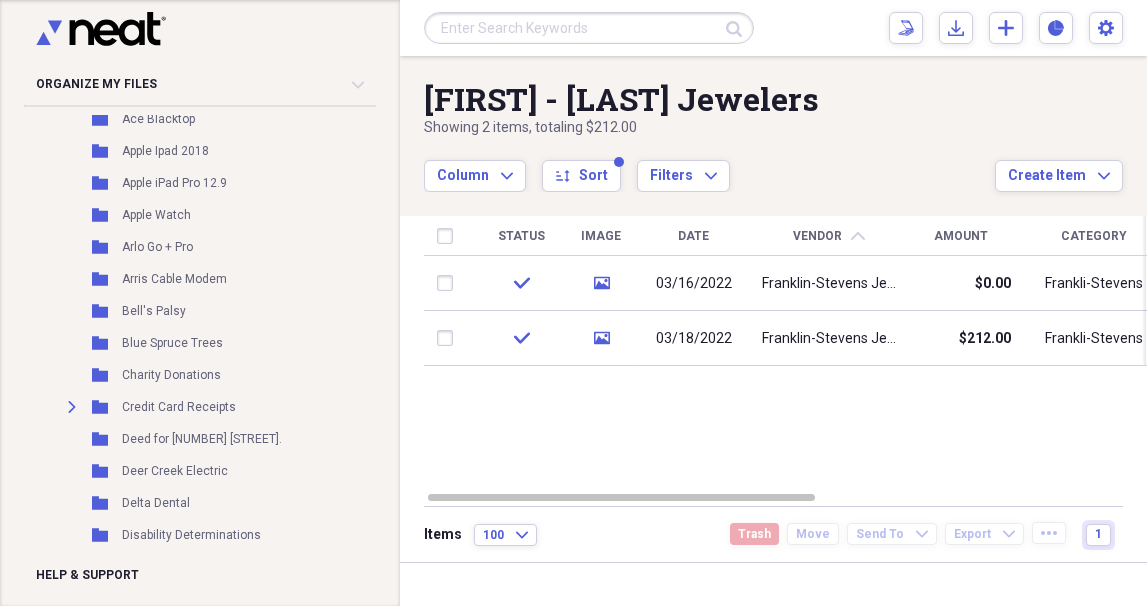 scroll, scrollTop: 0, scrollLeft: 0, axis: both 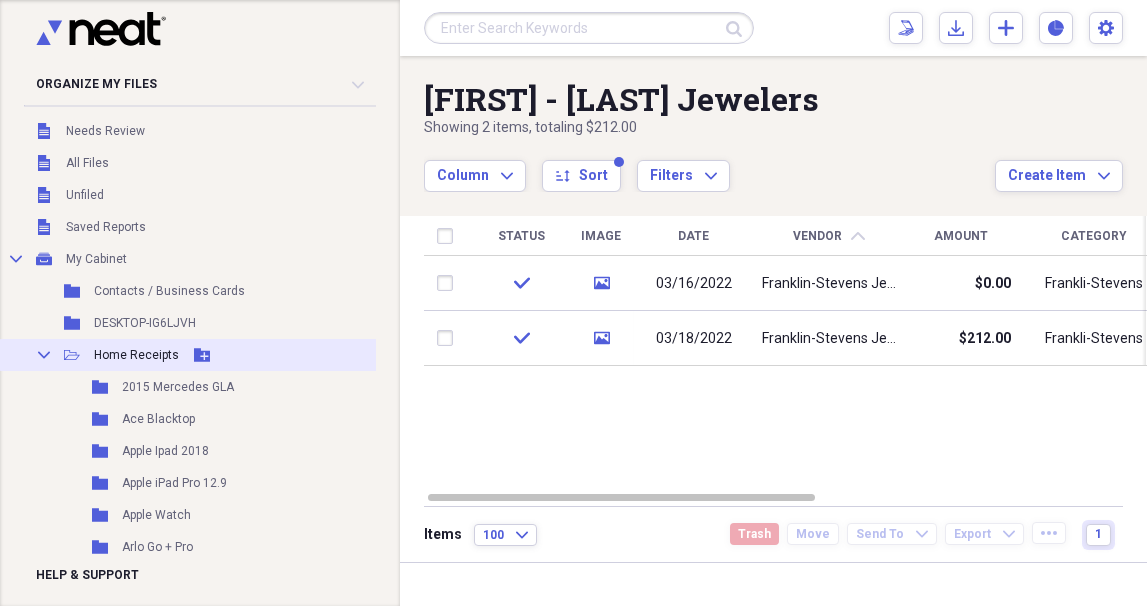 click on "Collapse" at bounding box center (44, 355) 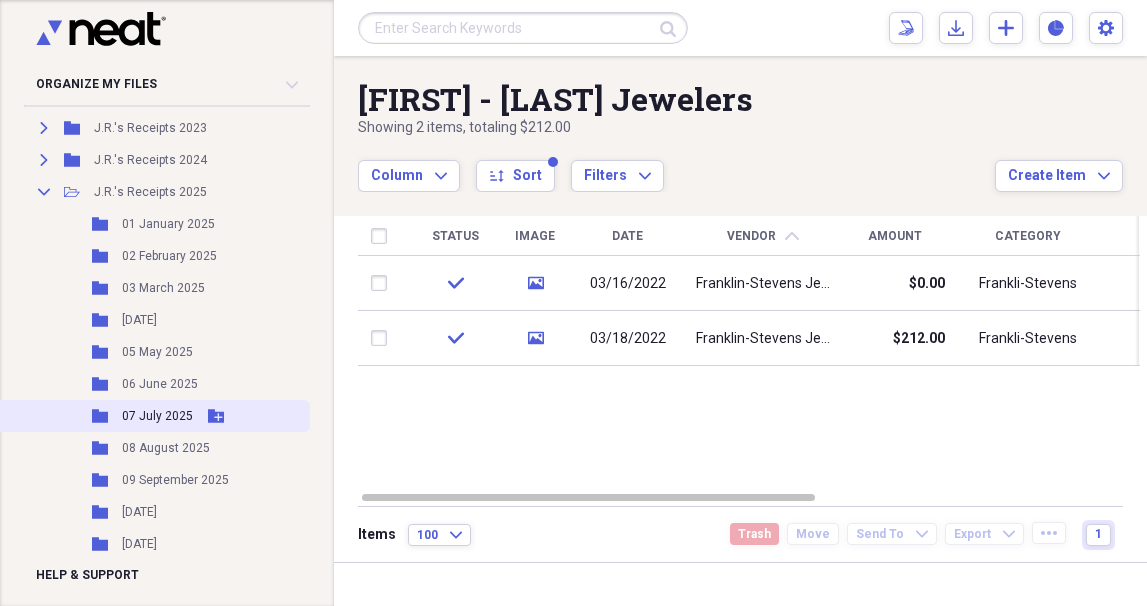 scroll, scrollTop: 599, scrollLeft: 0, axis: vertical 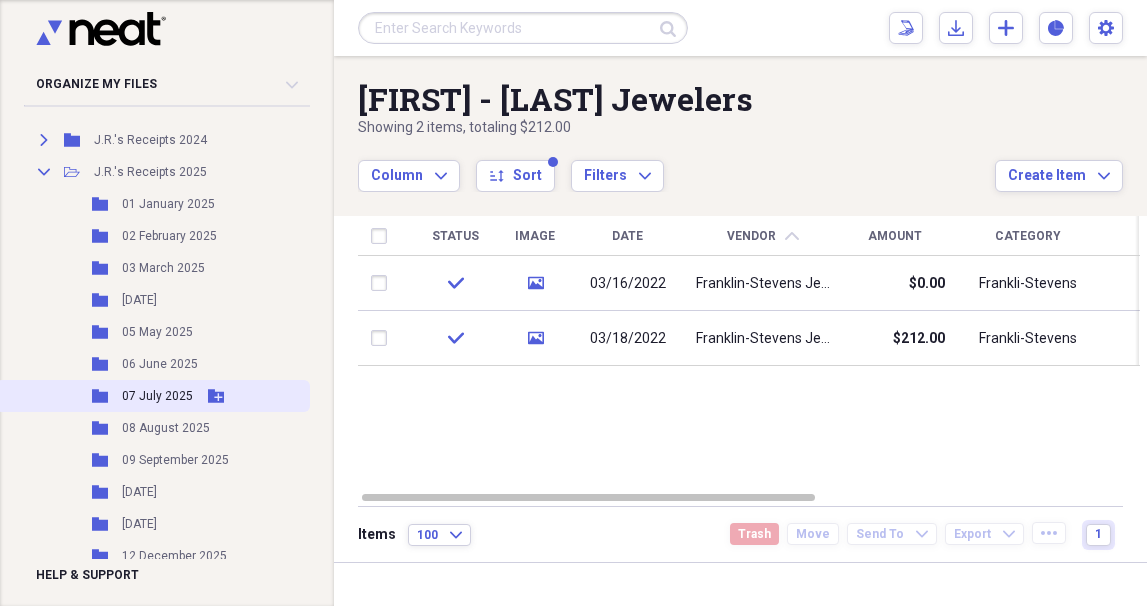 click on "07 July 2025" at bounding box center [157, 396] 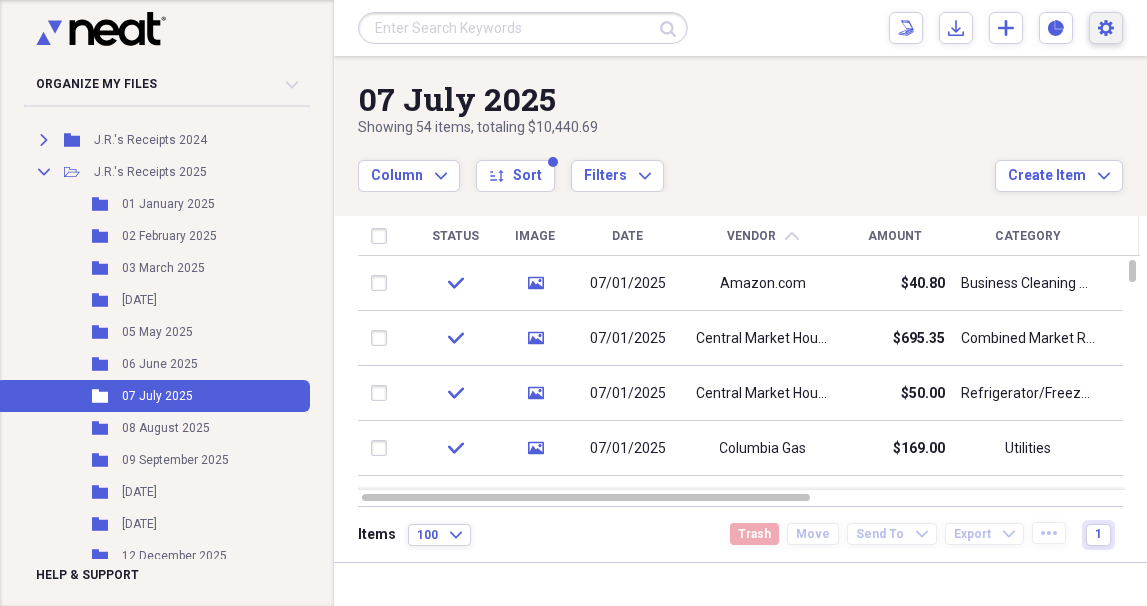 click on "Settings" 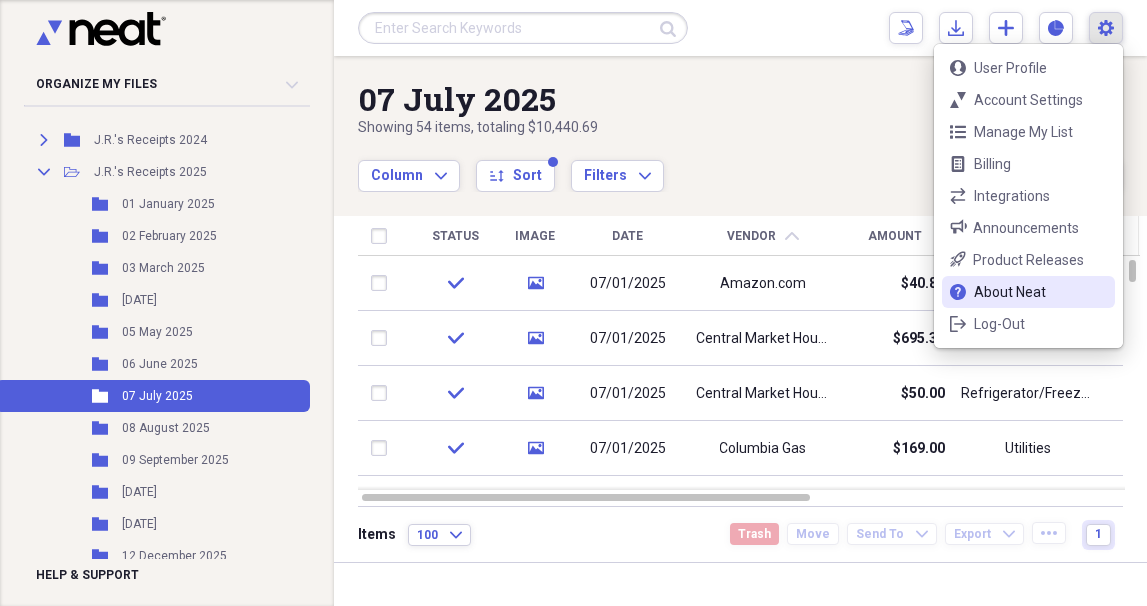 click on "About Neat" at bounding box center (1028, 292) 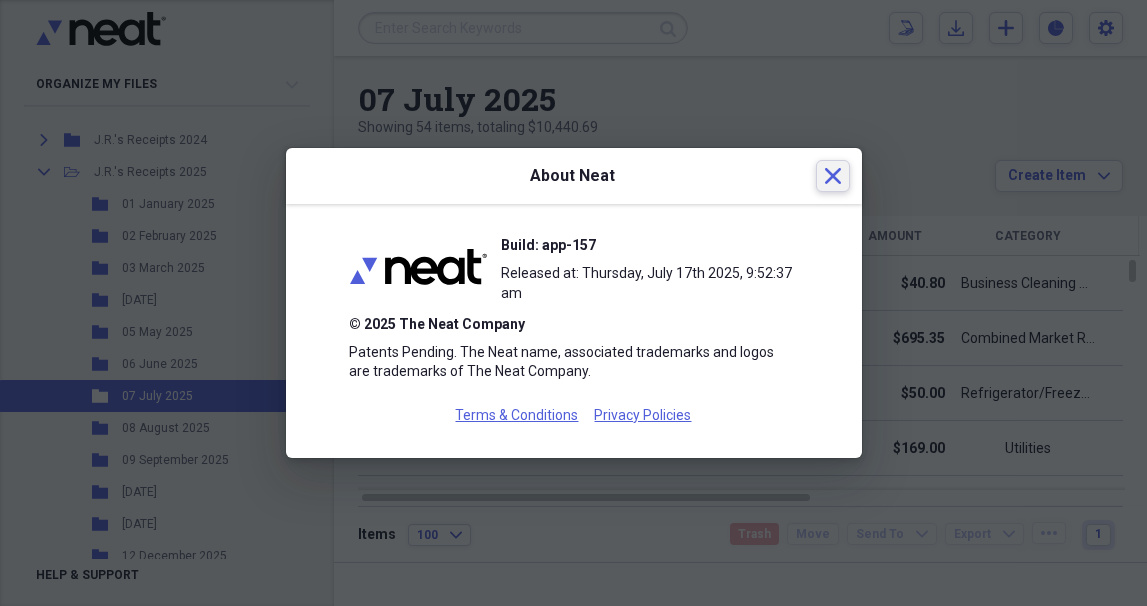 click 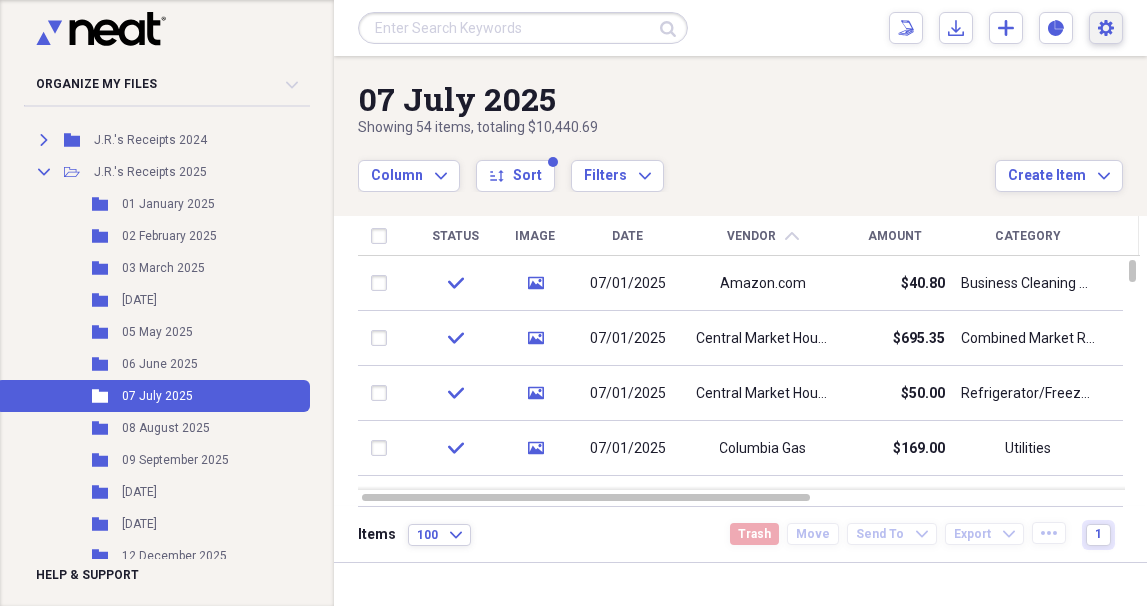 click on "Settings" 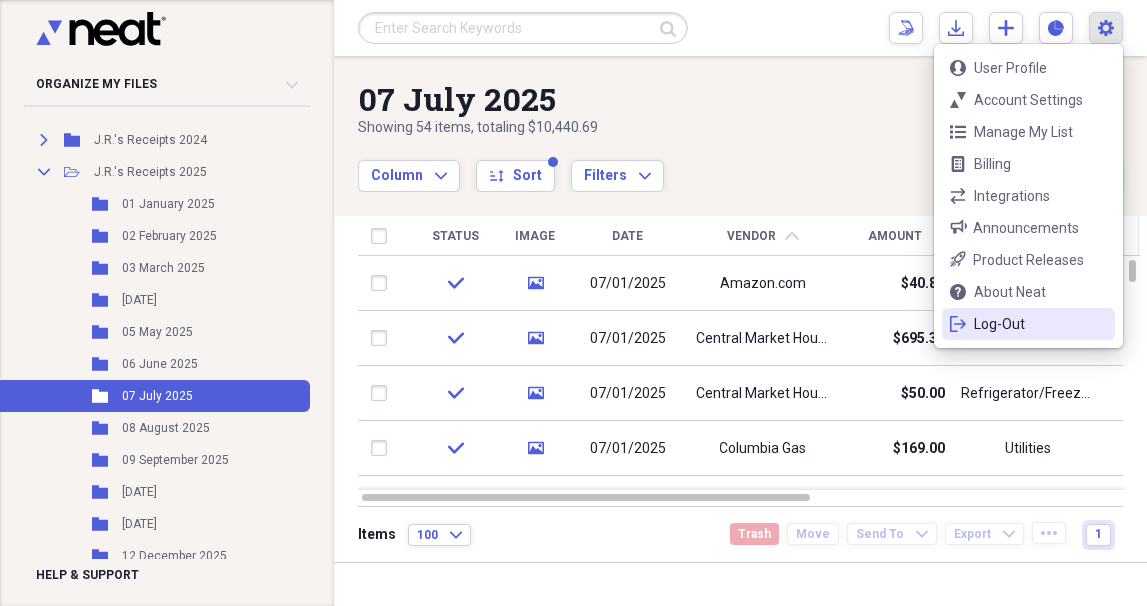 click on "Log-Out" at bounding box center [1028, 324] 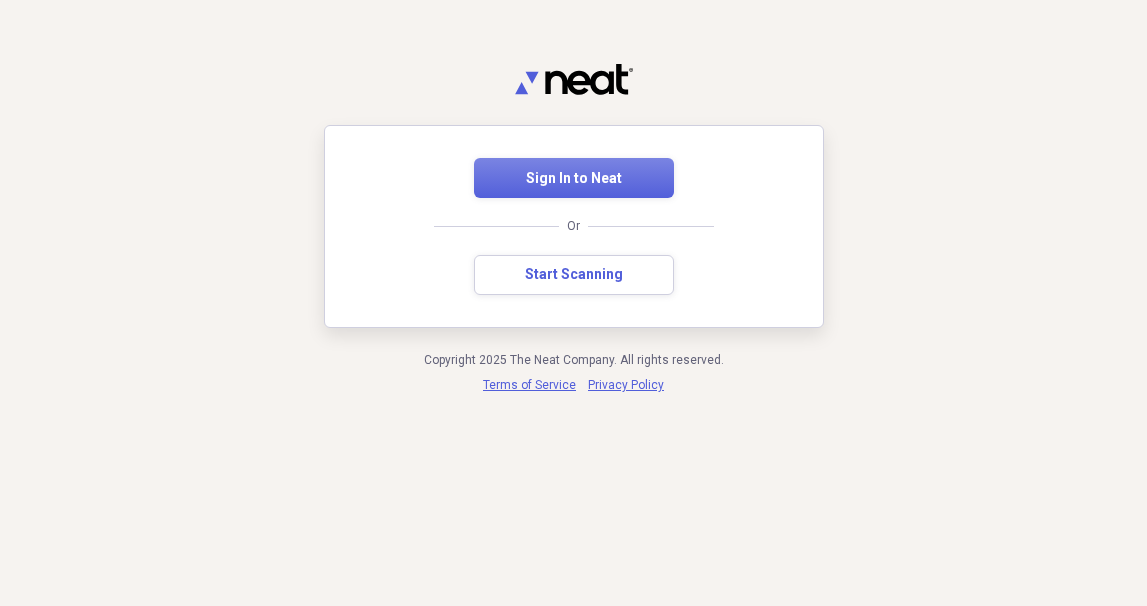 scroll, scrollTop: 0, scrollLeft: 0, axis: both 